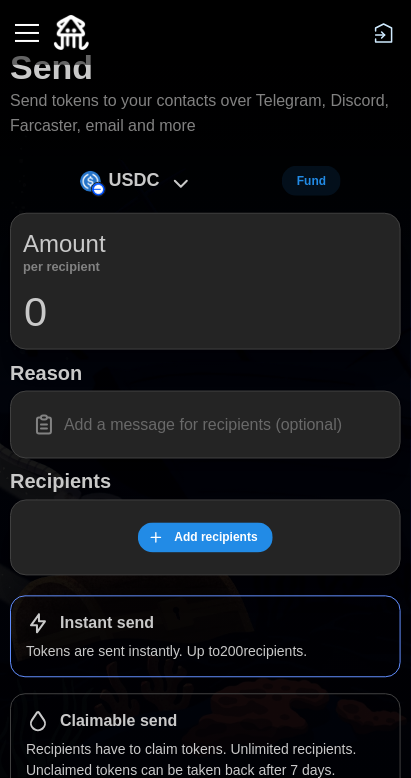scroll, scrollTop: 0, scrollLeft: 0, axis: both 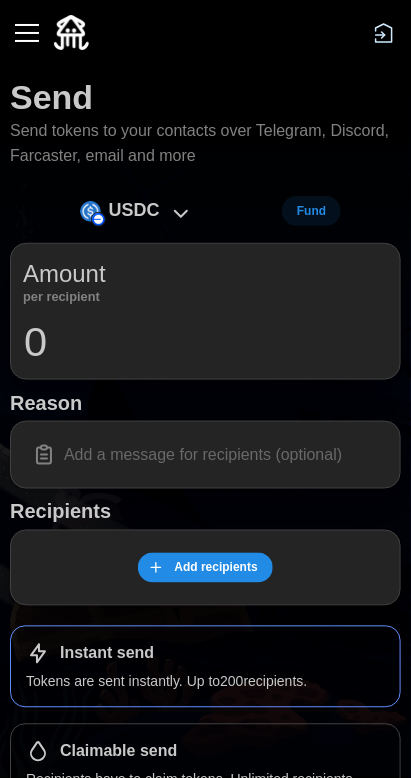 click on "USDC" at bounding box center (136, 211) 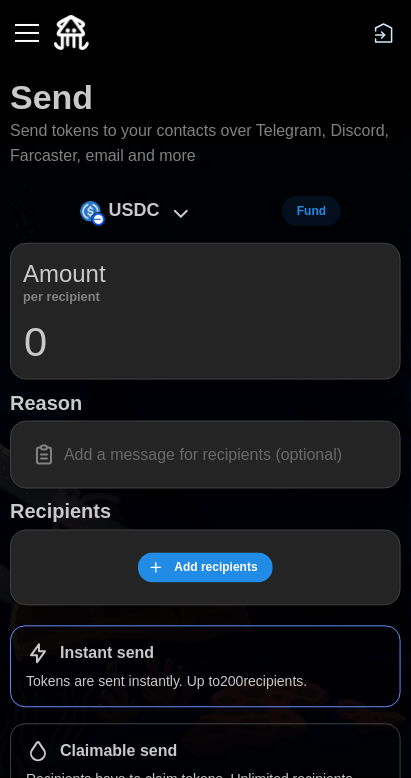 click 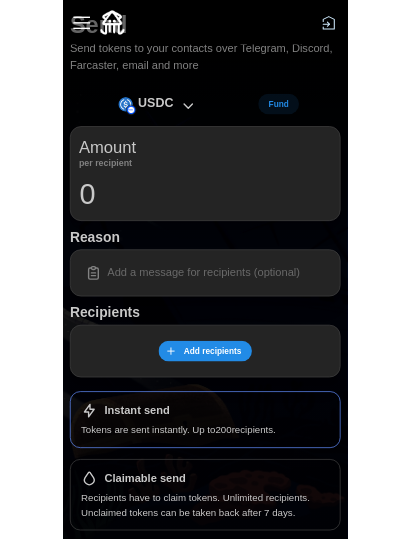 scroll, scrollTop: 0, scrollLeft: 0, axis: both 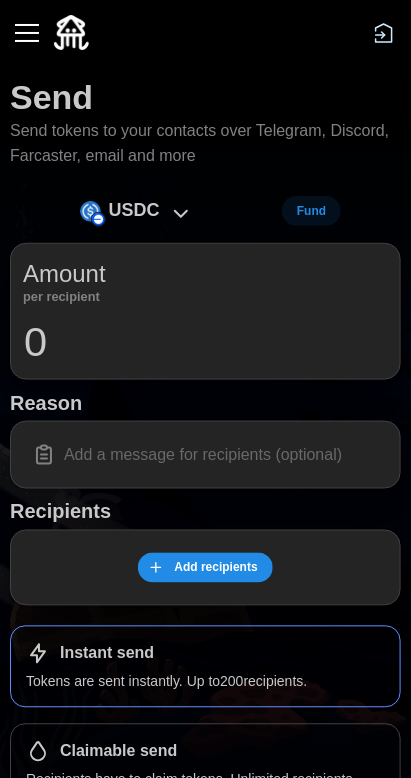 click on "Send Send tokens to your contacts over Telegram, Discord, Farcaster, email and more USDC Fund Amount per recipient 0 Reason Recipients Add recipients Instant send Tokens are sent instantly. Up to 200 recipients. Claimable send Recipients have to claim tokens. Unlimited recipients. Unclaimed tokens can be taken back after 7 days. Reset Send" at bounding box center (205, 482) 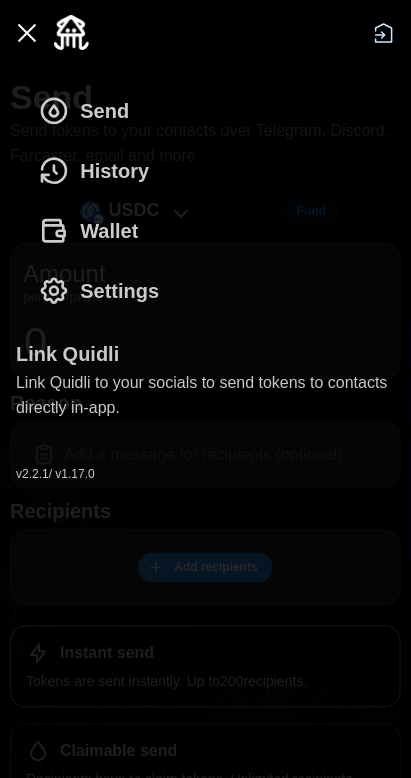 click on "Wallet" at bounding box center [93, 231] 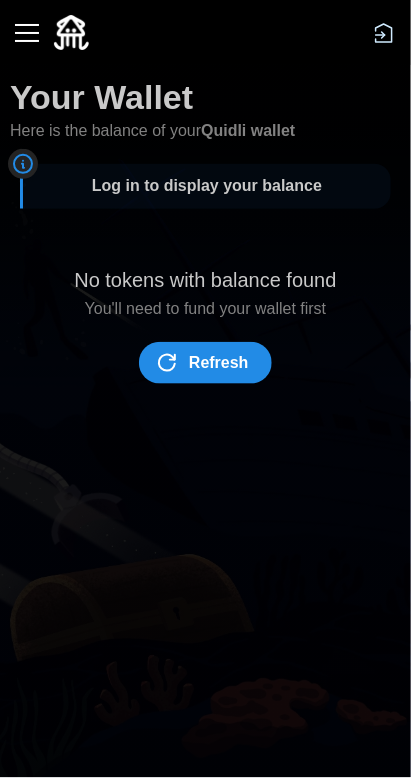 click on "Refresh" at bounding box center (205, 363) 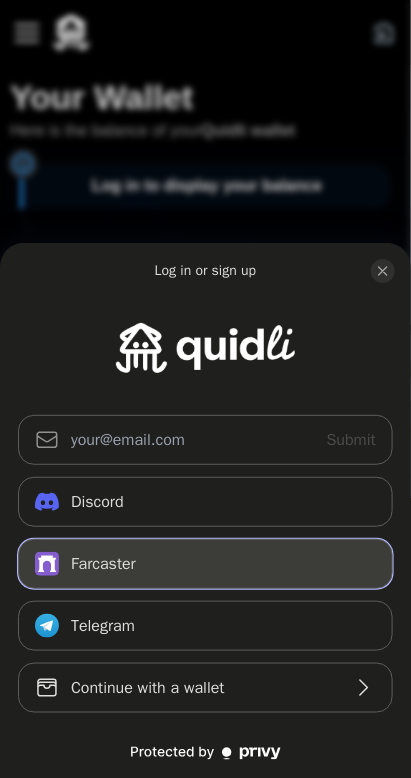 click on "Farcaster" at bounding box center (205, 564) 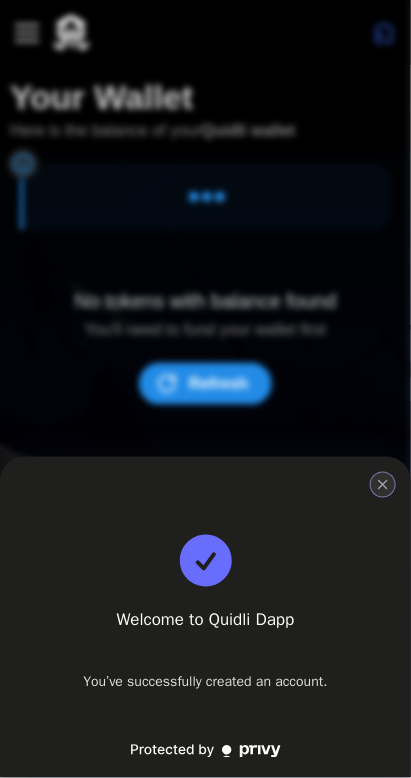 click 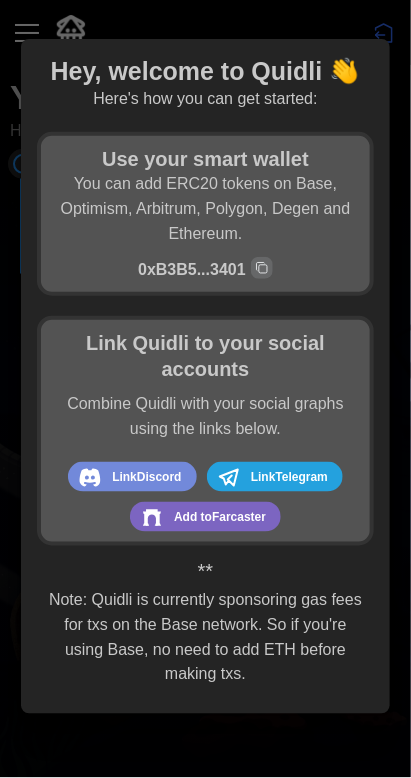 click on "Add to  Farcaster" at bounding box center [220, 518] 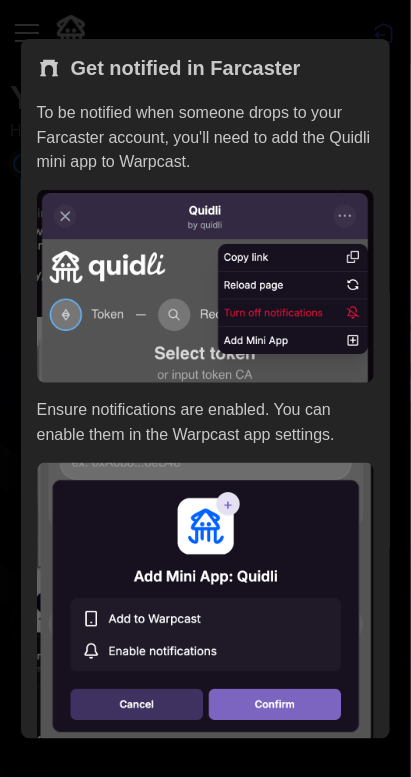 click at bounding box center [206, 286] 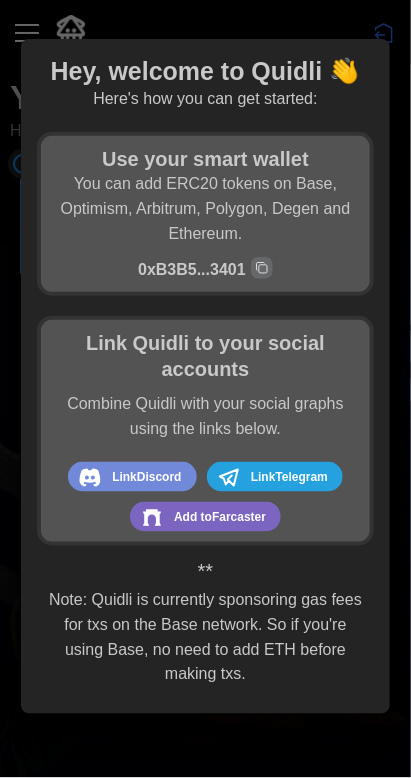click at bounding box center [205, 389] 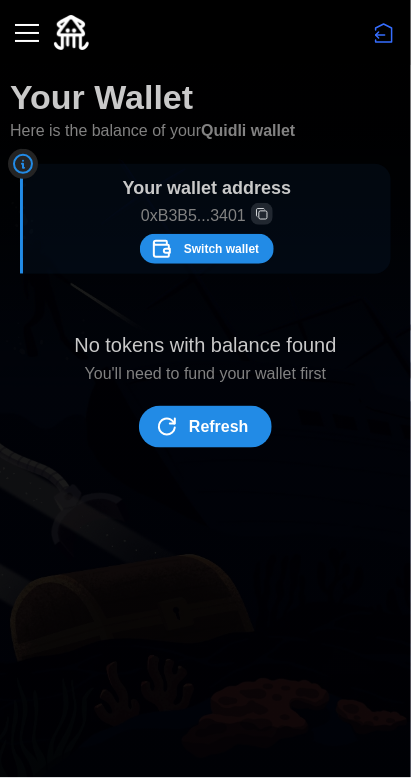 click at bounding box center [27, 33] 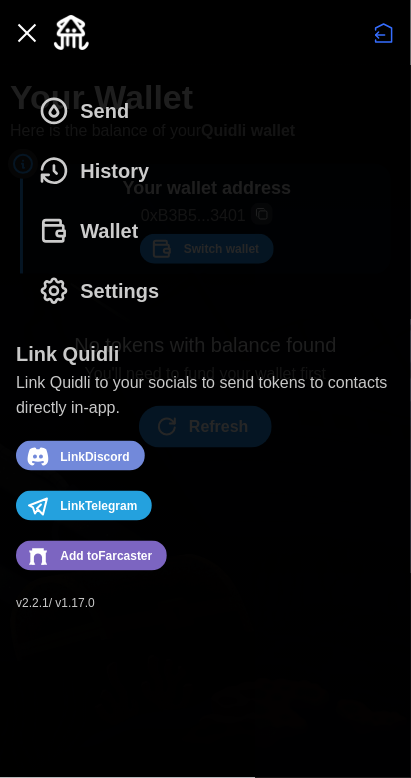 click on "Send" at bounding box center (104, 111) 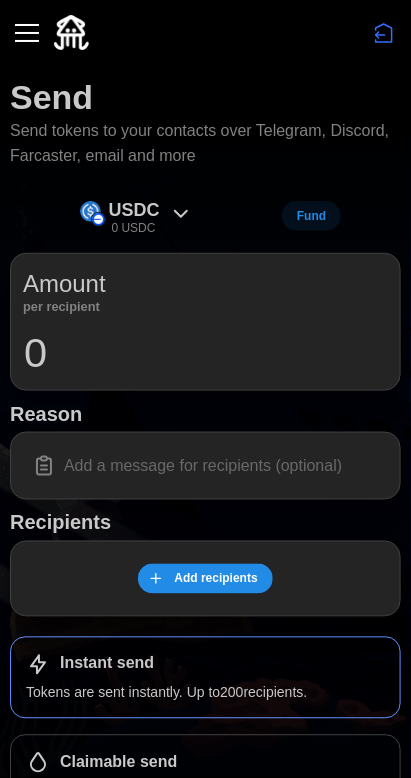 click on "0   USDC" at bounding box center (134, 228) 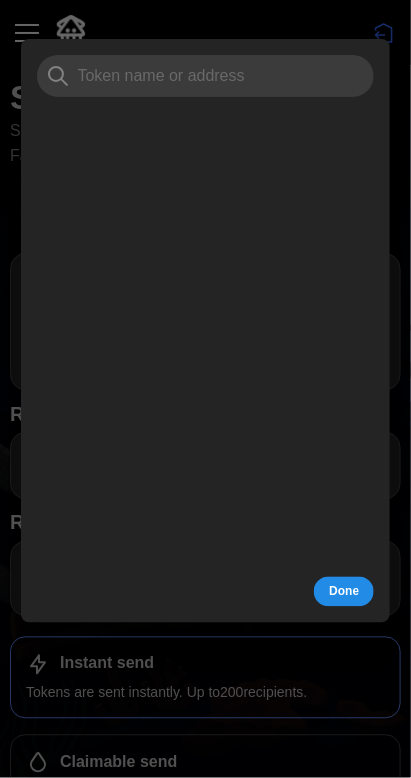 click on "Done" at bounding box center (344, 592) 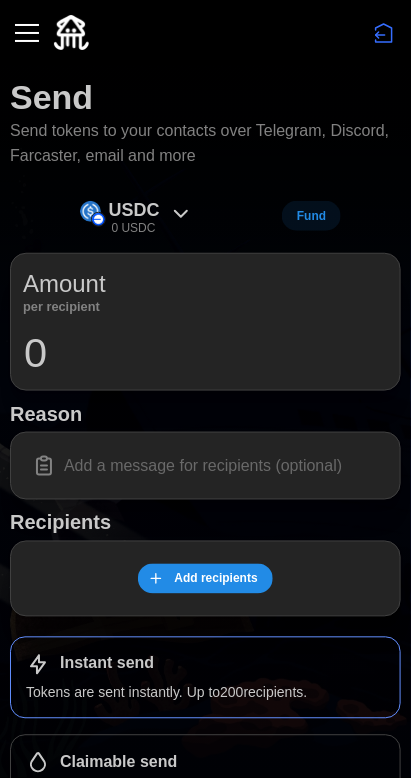 click on "Fund" at bounding box center (311, 216) 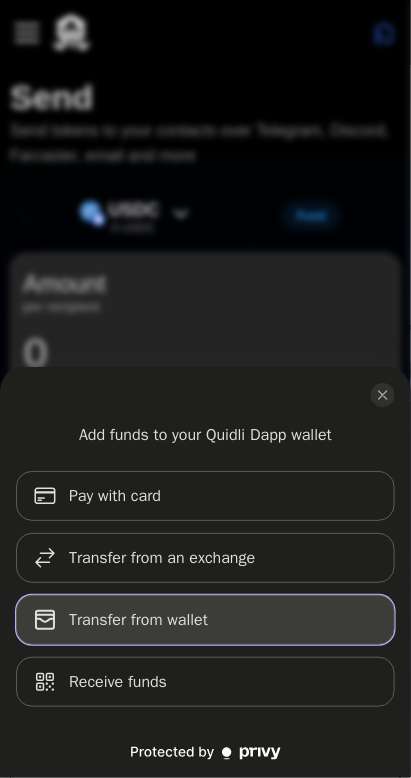 click on "Transfer from wallet" at bounding box center (205, 620) 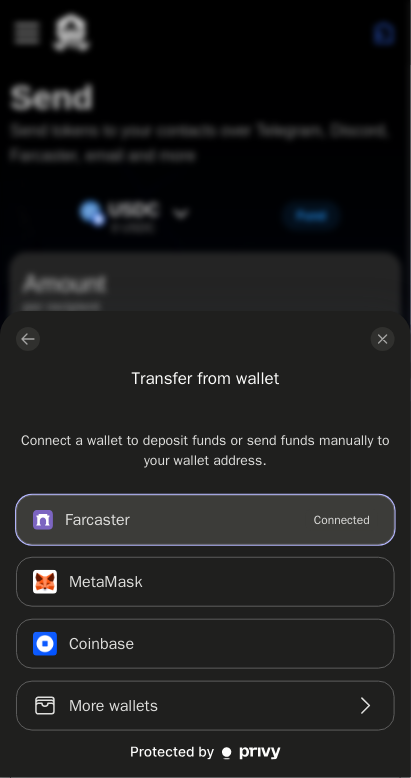 click on "Farcaster Connected" at bounding box center (205, 520) 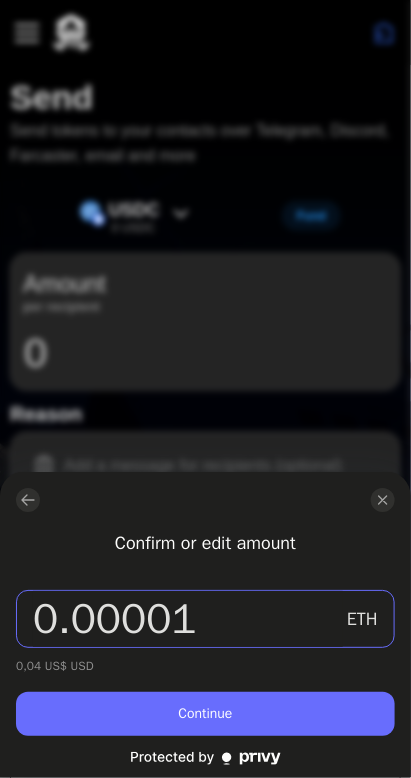 click on "0.00001" at bounding box center [188, 619] 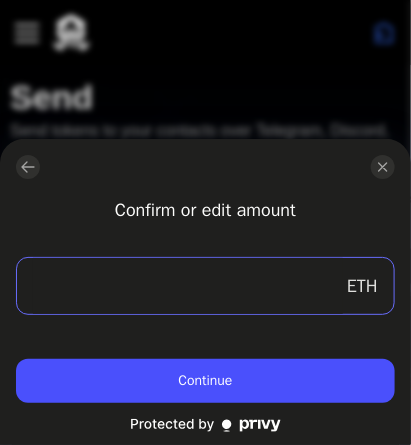 type 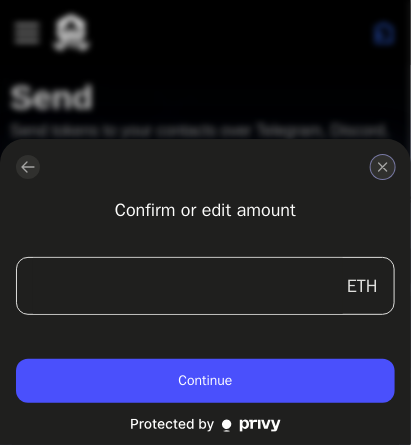 click 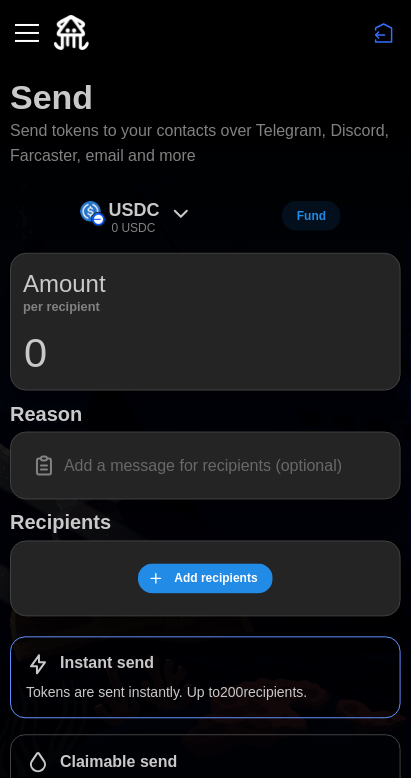 click on "Amount per recipient" at bounding box center (205, 289) 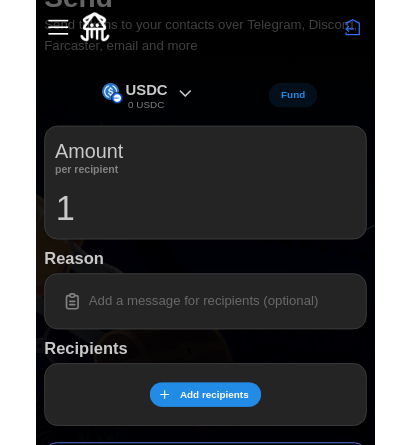 scroll, scrollTop: 104, scrollLeft: 0, axis: vertical 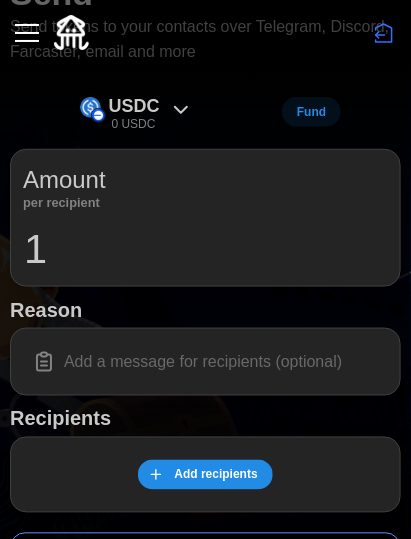 type on "1" 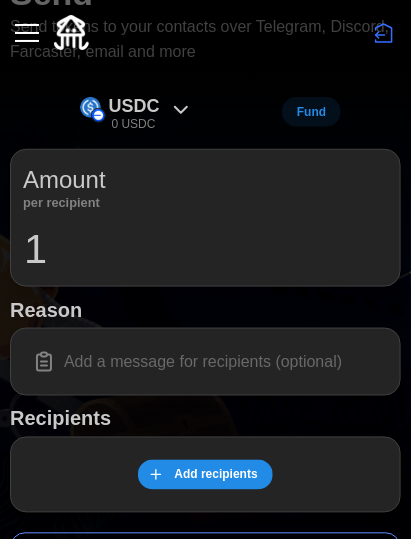 click at bounding box center [205, 362] 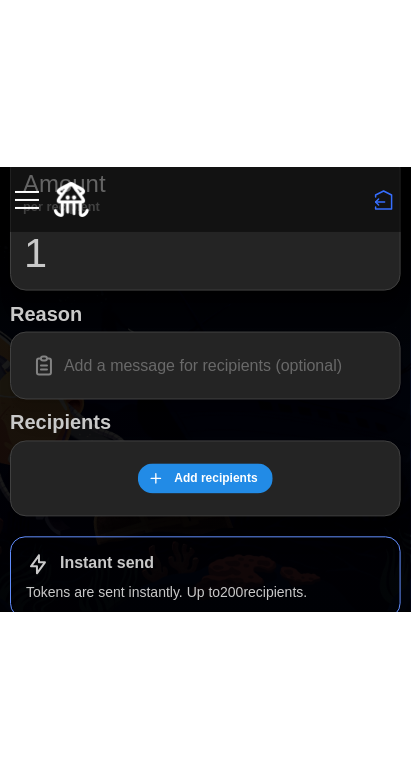scroll, scrollTop: 268, scrollLeft: 0, axis: vertical 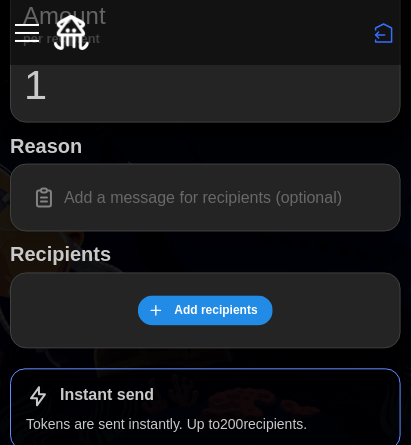 click on "Add recipients" at bounding box center [205, 311] 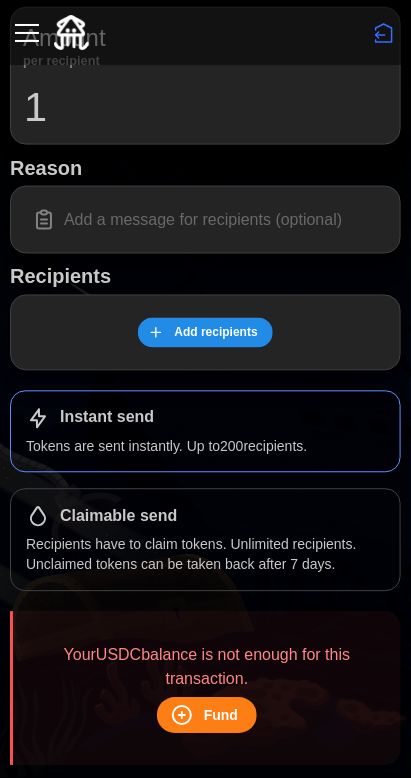 scroll, scrollTop: 239, scrollLeft: 0, axis: vertical 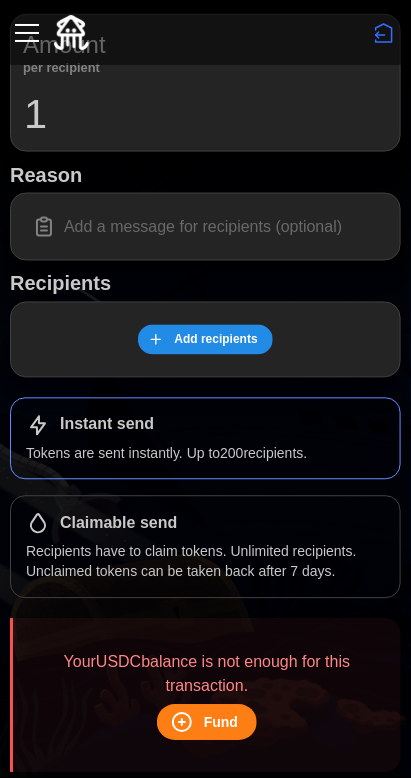click on "Add recipients" at bounding box center (215, 340) 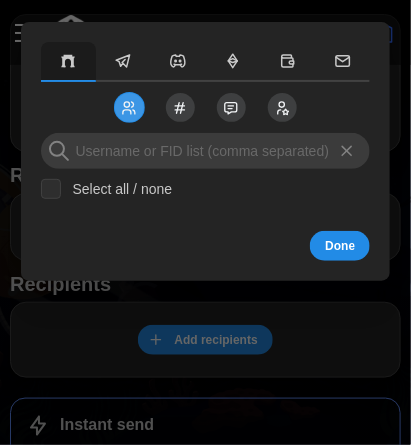 click at bounding box center (205, 222) 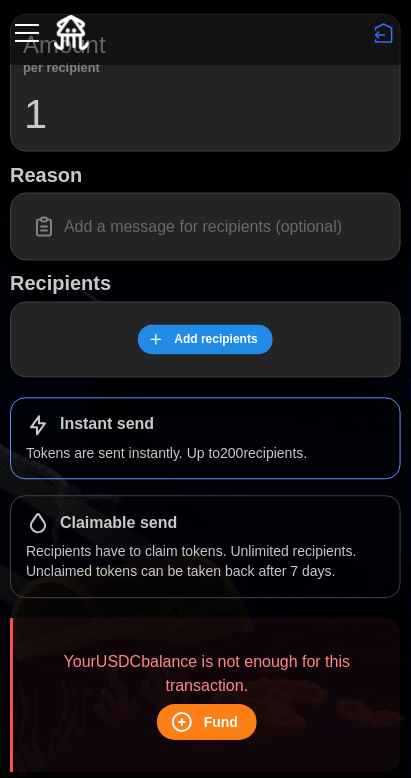 click on "Add recipients" at bounding box center (215, 340) 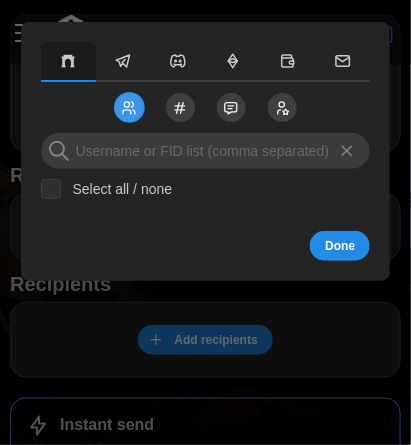 click 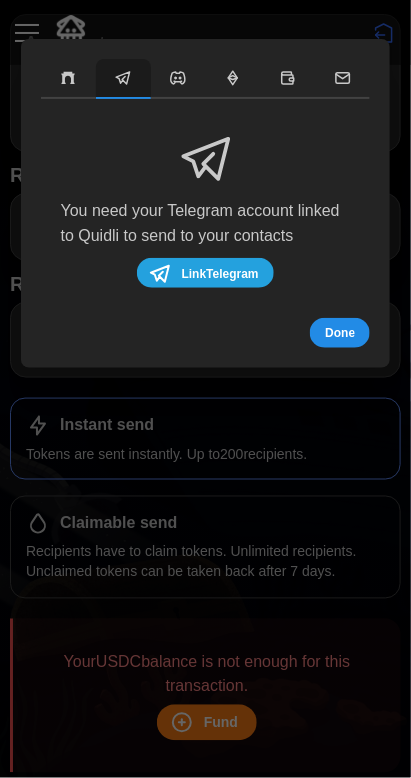 click on "Link  Telegram" at bounding box center [220, 274] 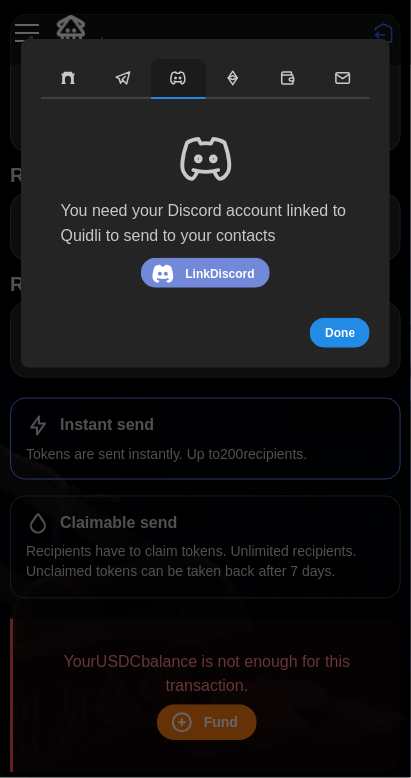 click at bounding box center (233, 79) 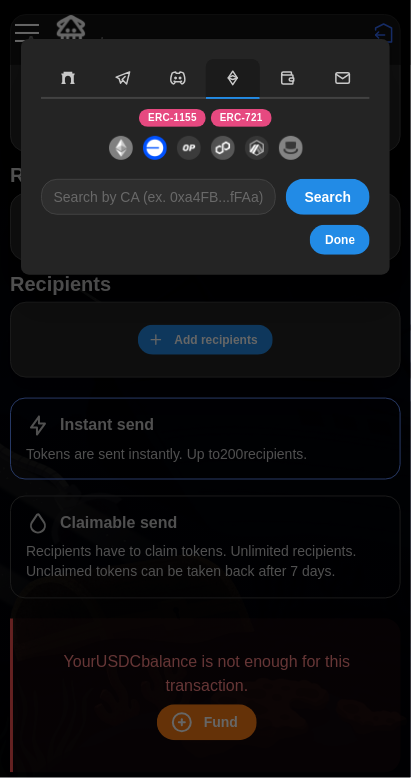 click 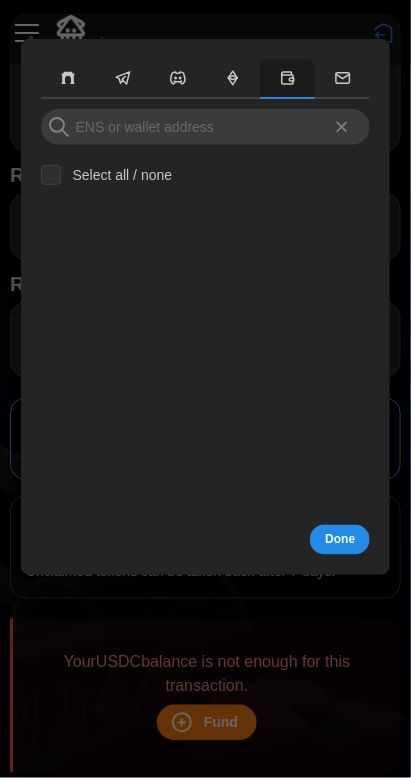 click 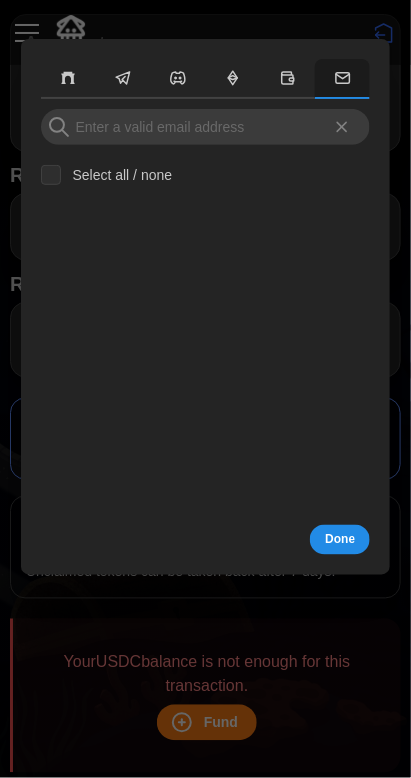 click on "Select all / none You need your Telegram account linked to Quidli to send to your contacts Link Telegram You need your Discord account linked to Quidli to send to your contacts Link Discord ERC-1155 ERC-721 Search Select all / none Select all / none Done" at bounding box center [206, 307] 